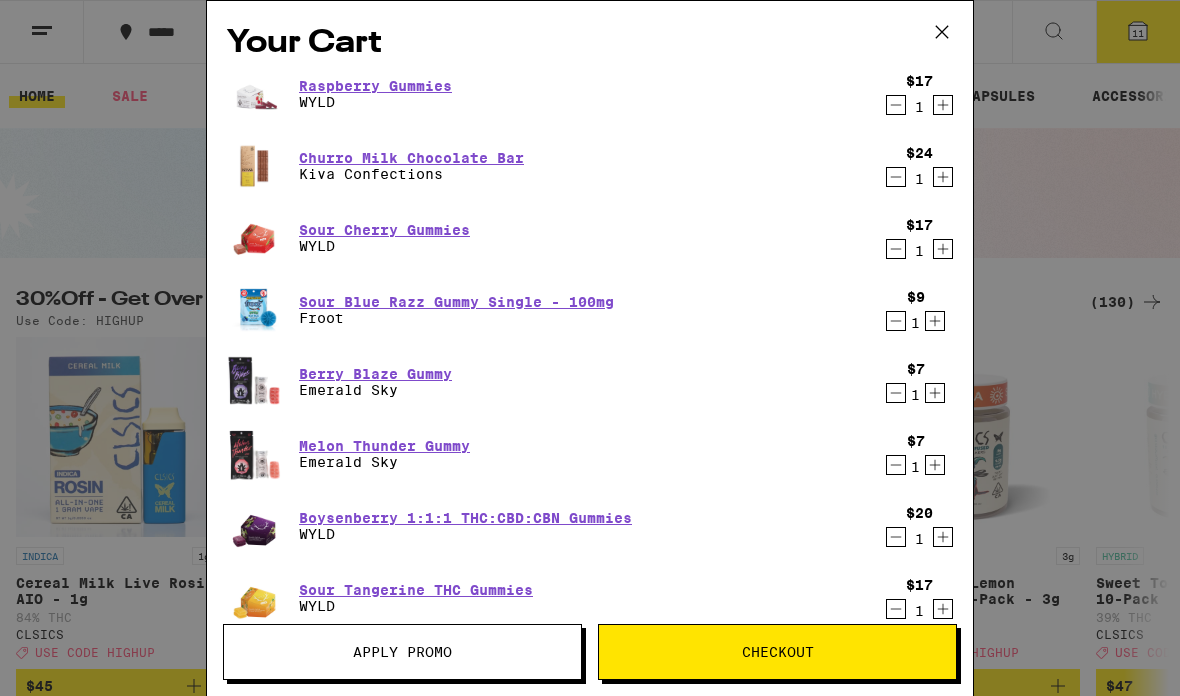 scroll, scrollTop: 225, scrollLeft: 0, axis: vertical 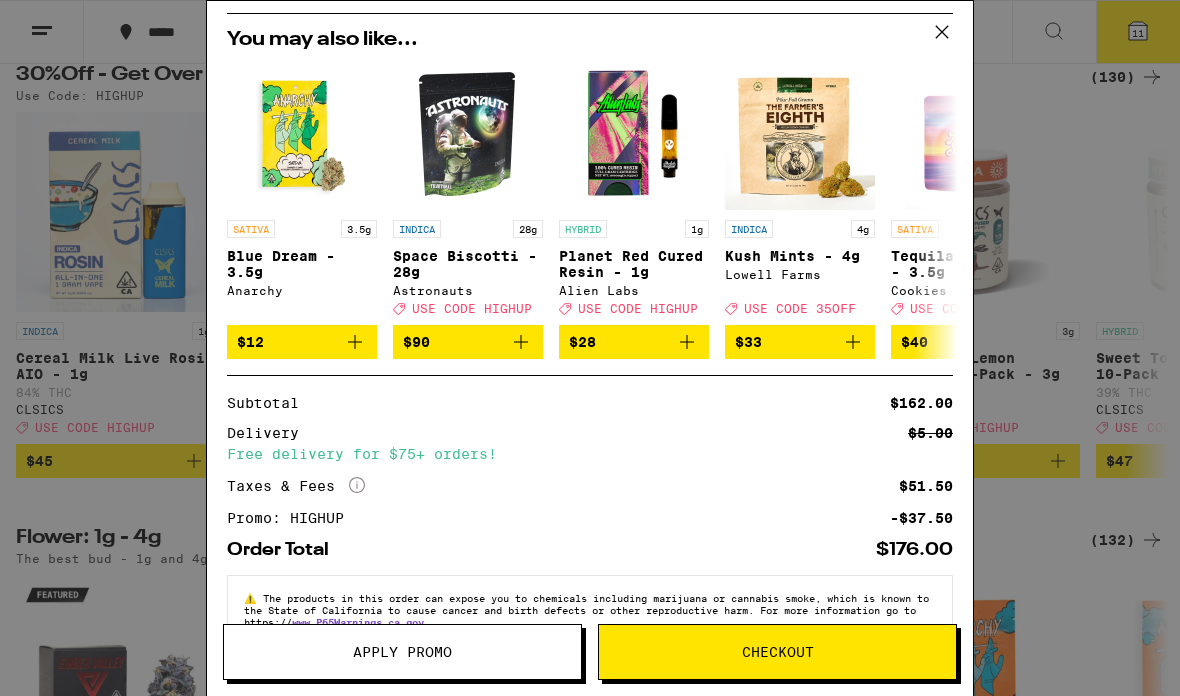 click on "Checkout" at bounding box center (778, 652) 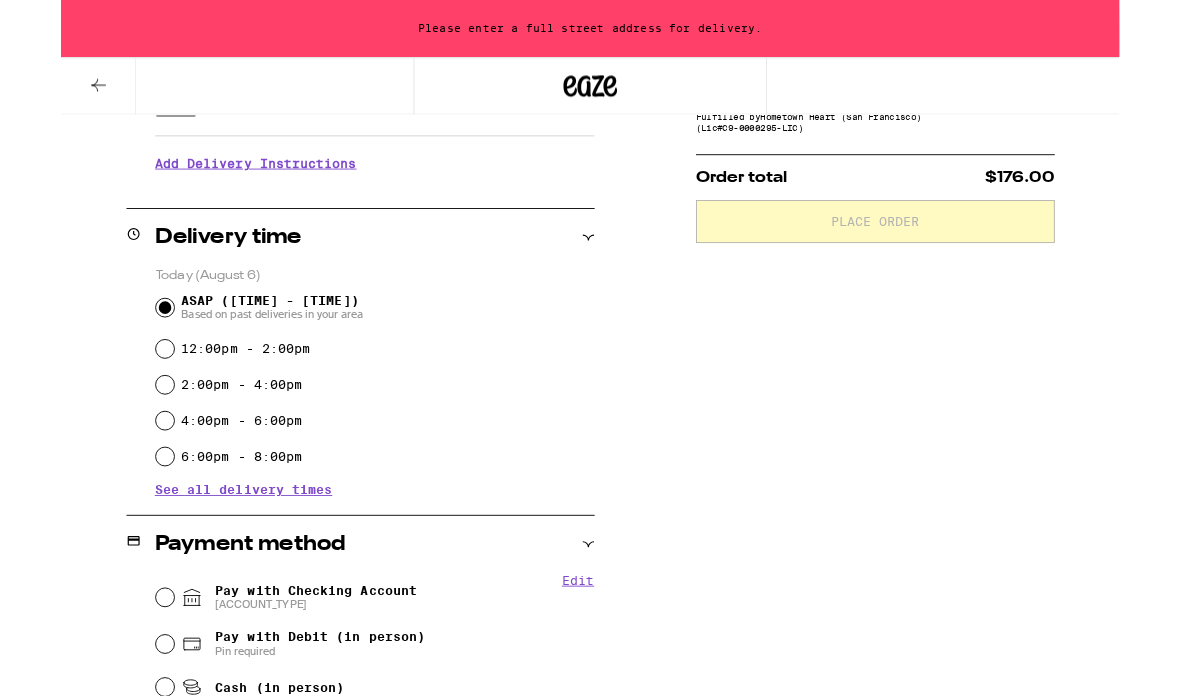 scroll, scrollTop: 391, scrollLeft: 0, axis: vertical 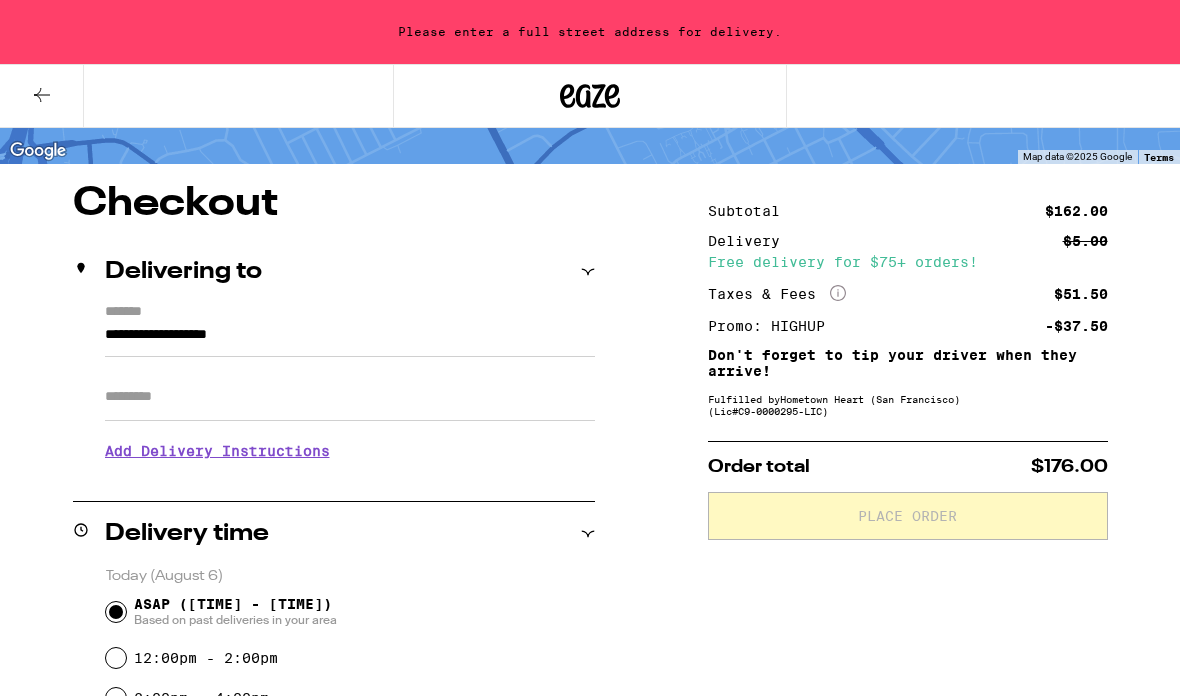 click on "**********" at bounding box center [350, 340] 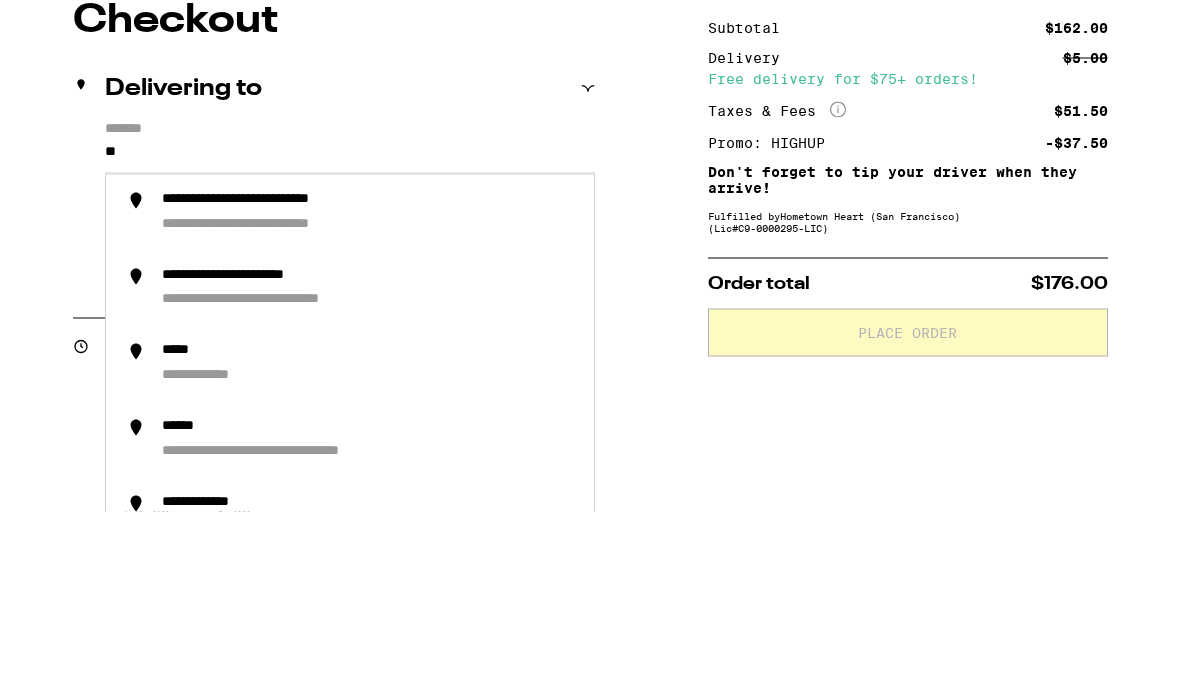 type on "*" 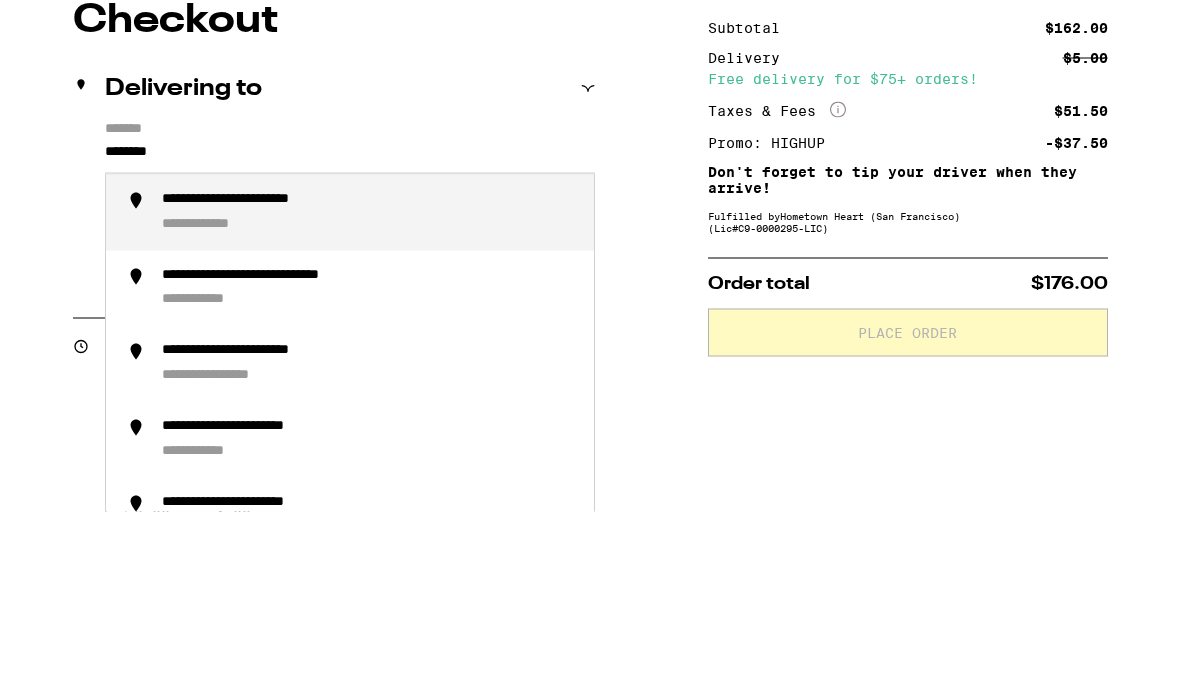 click on "**********" at bounding box center [370, 397] 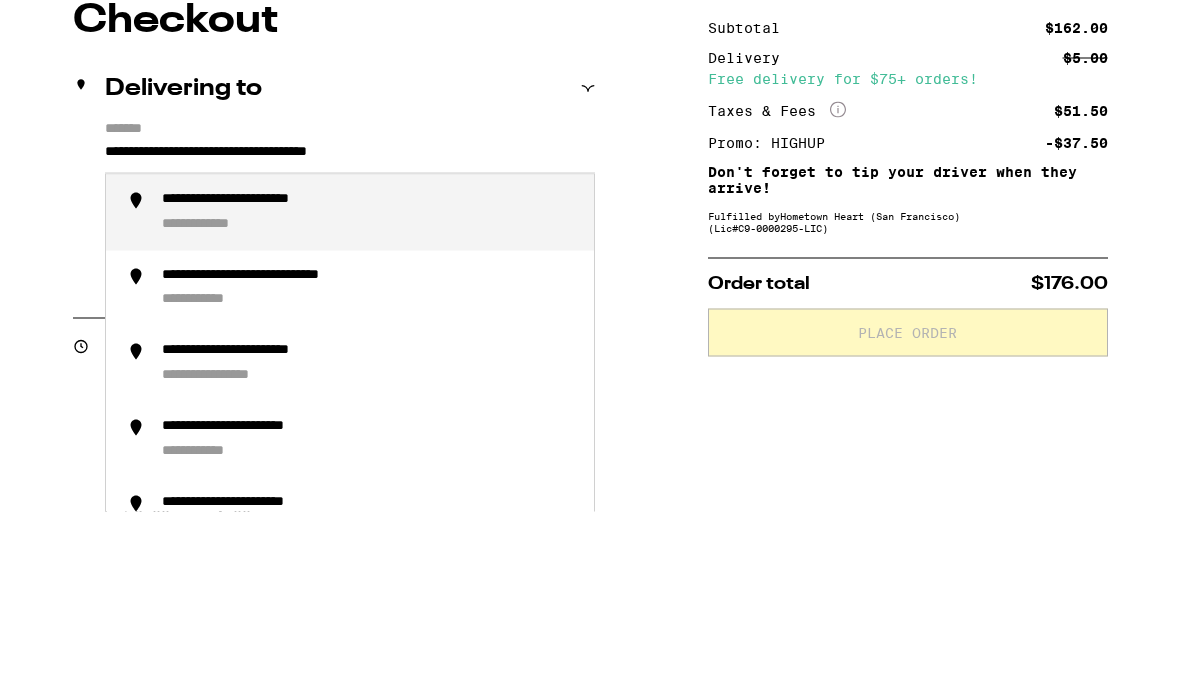 scroll, scrollTop: 306, scrollLeft: 0, axis: vertical 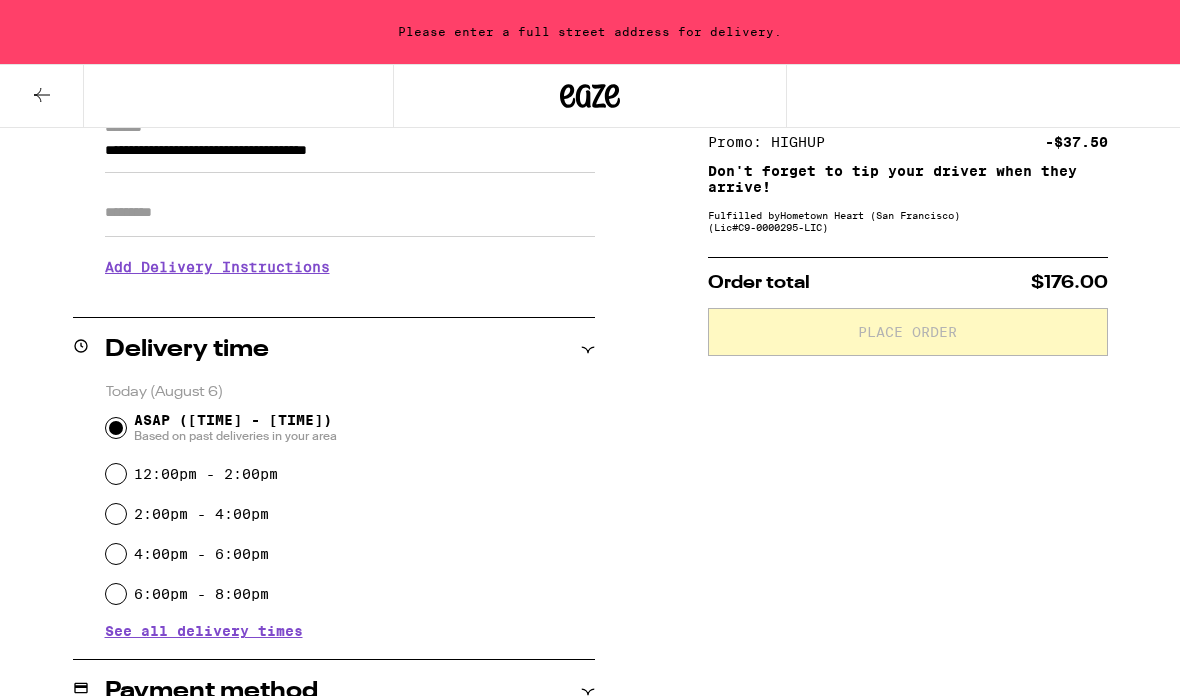 type on "**********" 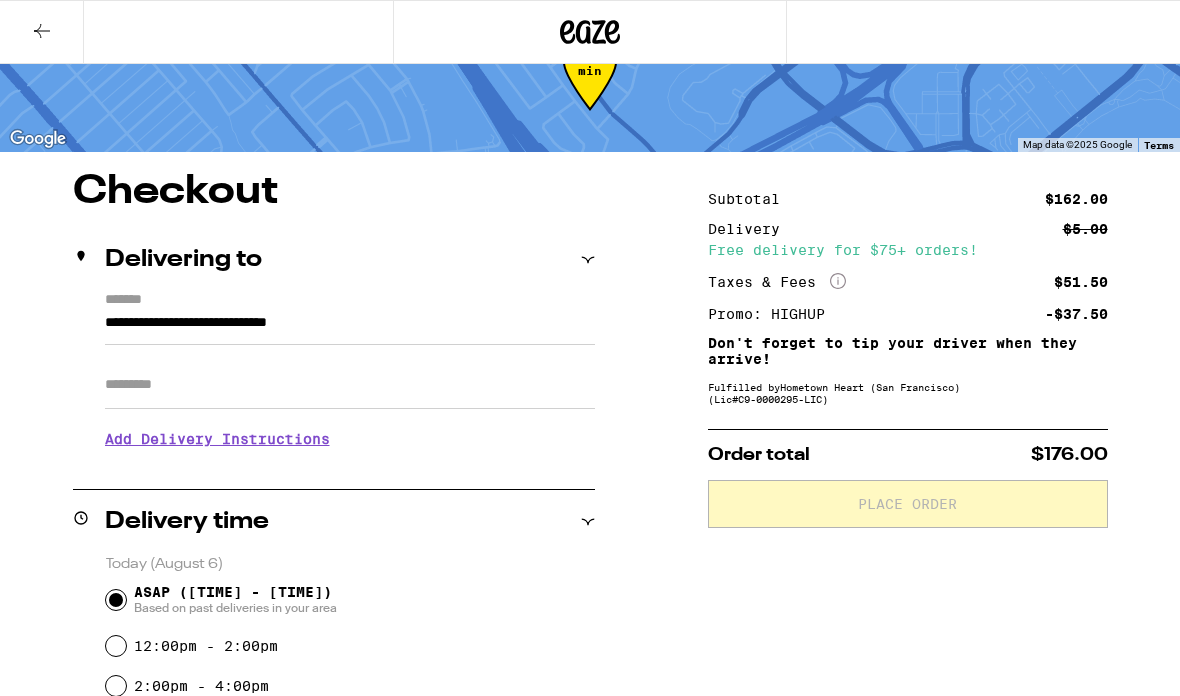 scroll, scrollTop: 0, scrollLeft: 0, axis: both 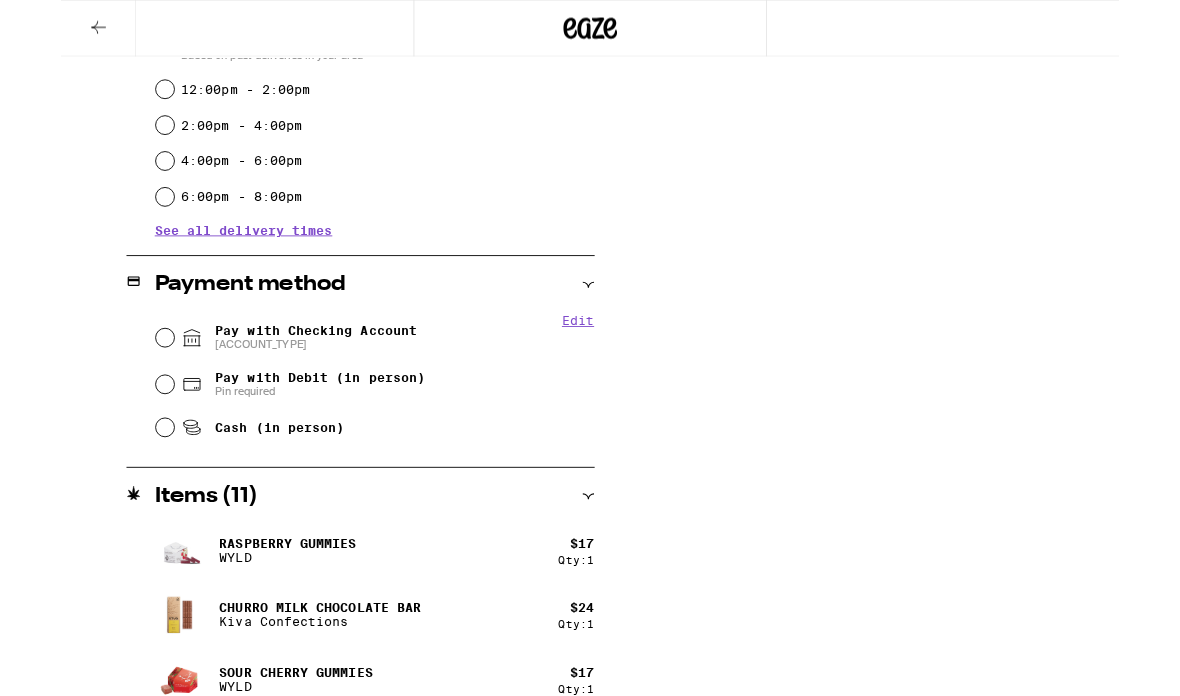 click on "Pay with Checking Account [ACCOUNT_TYPE]" at bounding box center (116, 377) 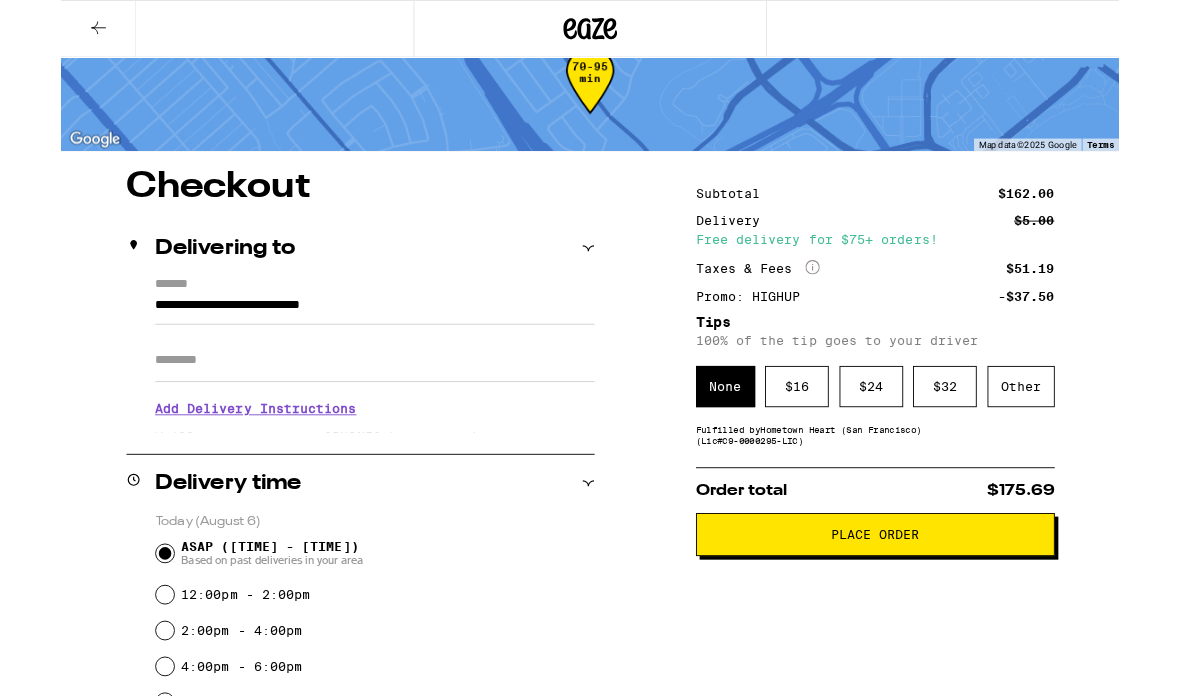scroll, scrollTop: 86, scrollLeft: 0, axis: vertical 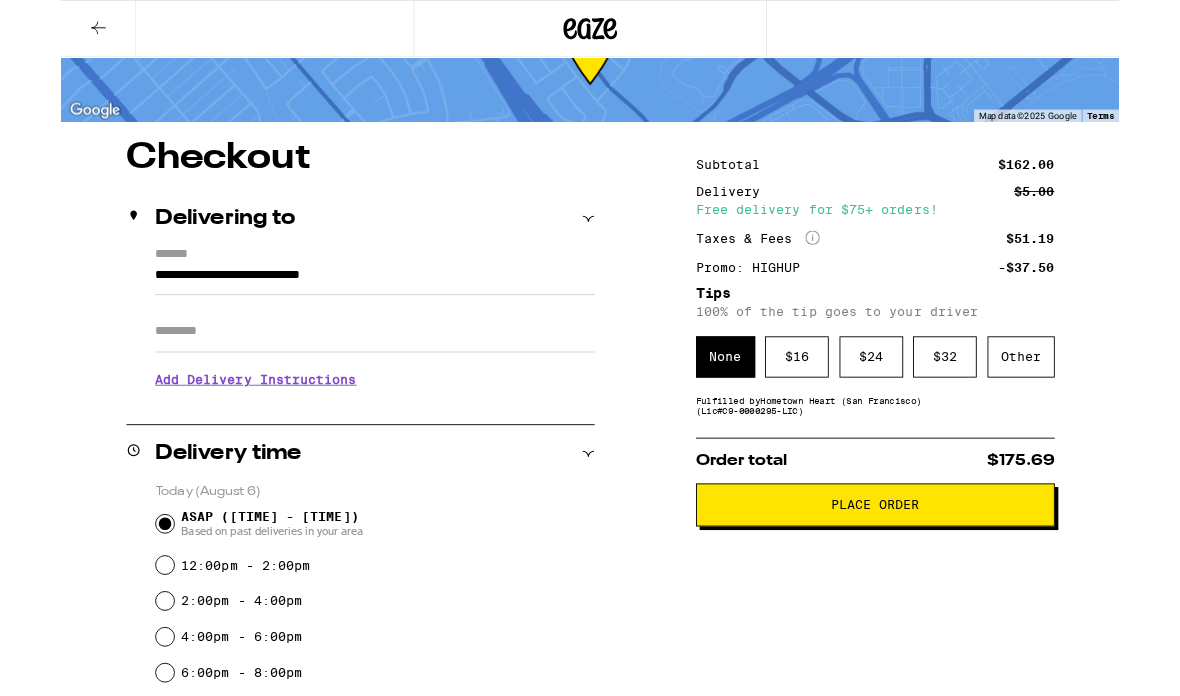 click on "$ 16" at bounding box center [820, 398] 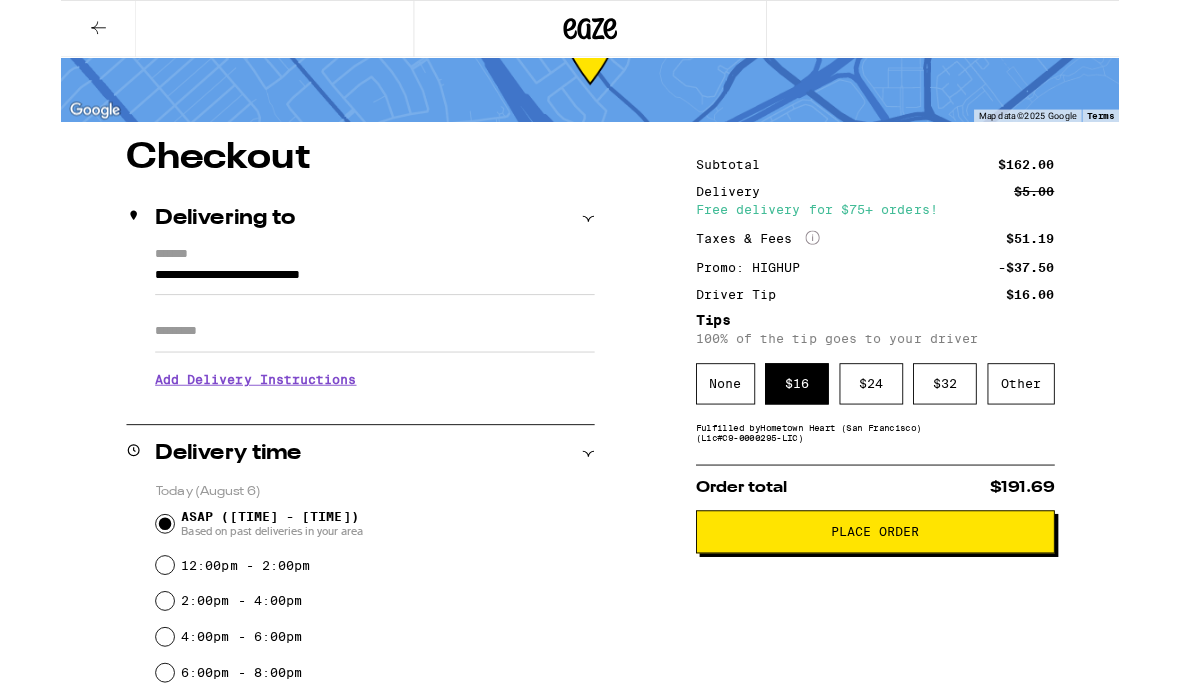 click on "Add Delivery Instructions" at bounding box center (350, 423) 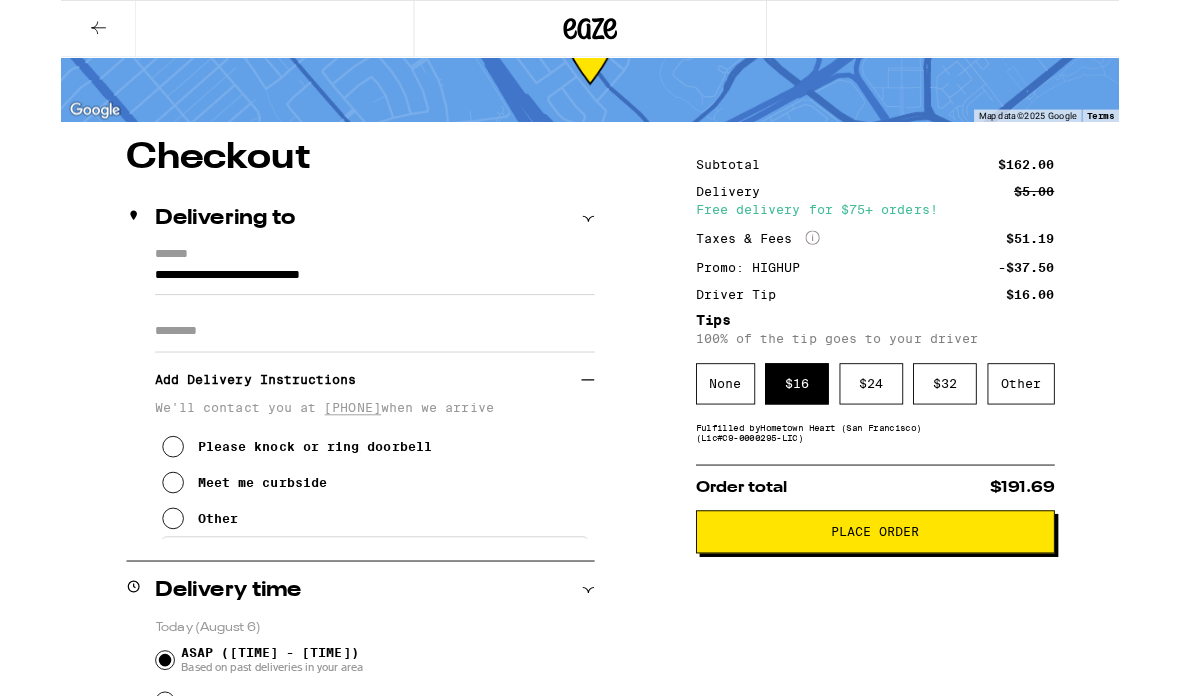 click at bounding box center (125, 538) 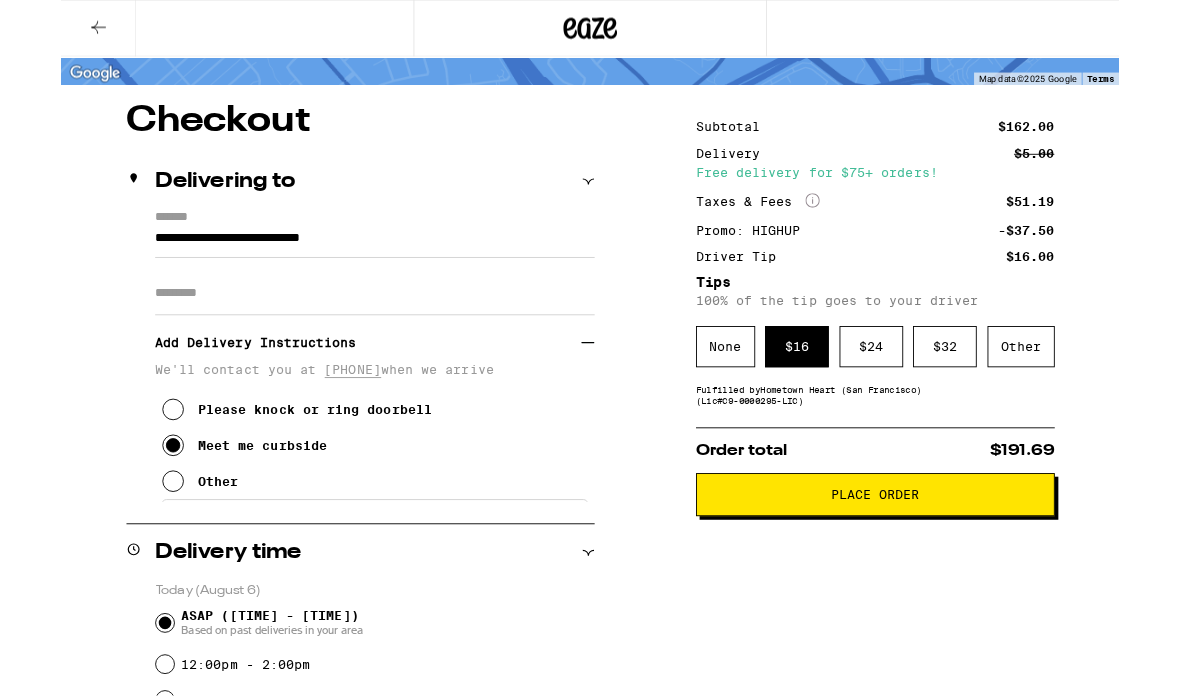 scroll, scrollTop: 128, scrollLeft: 0, axis: vertical 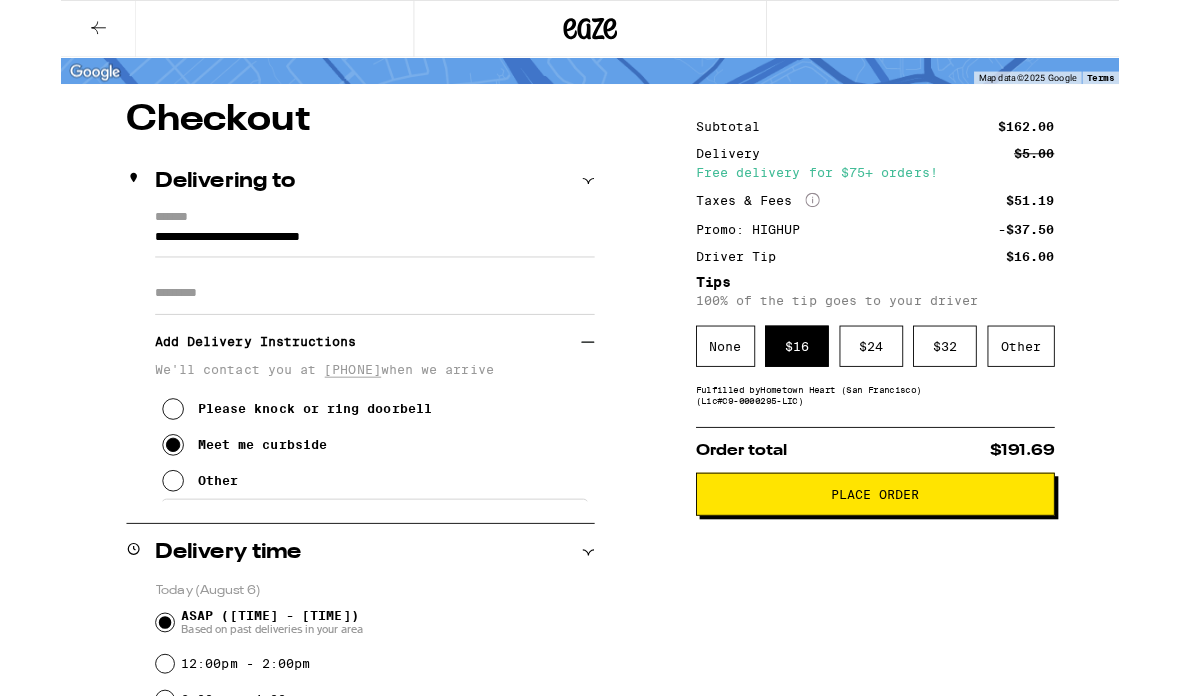 click on "Place Order" at bounding box center [907, 551] 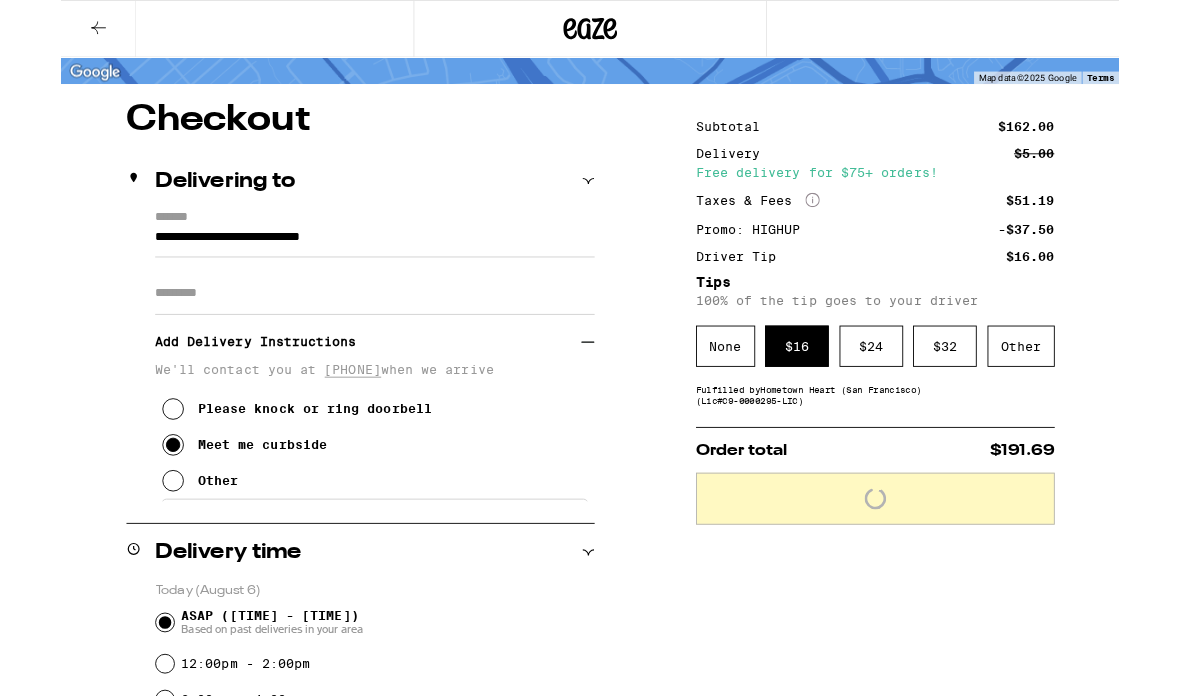 scroll, scrollTop: 0, scrollLeft: 0, axis: both 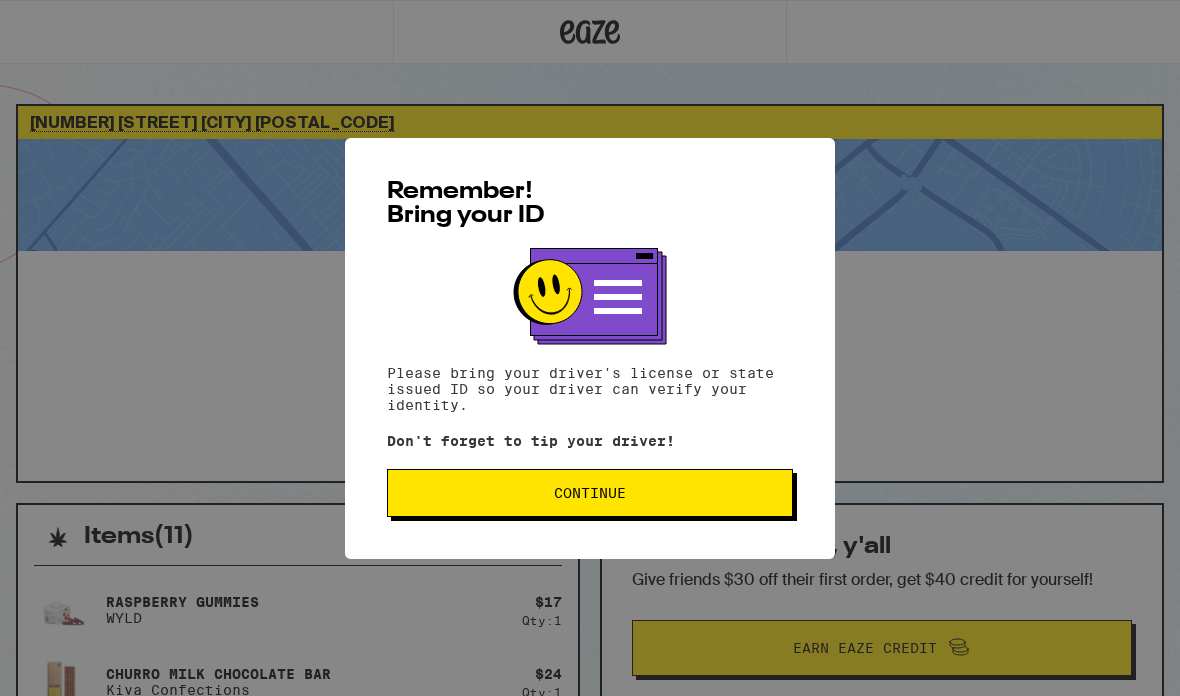 click on "Continue" at bounding box center (590, 493) 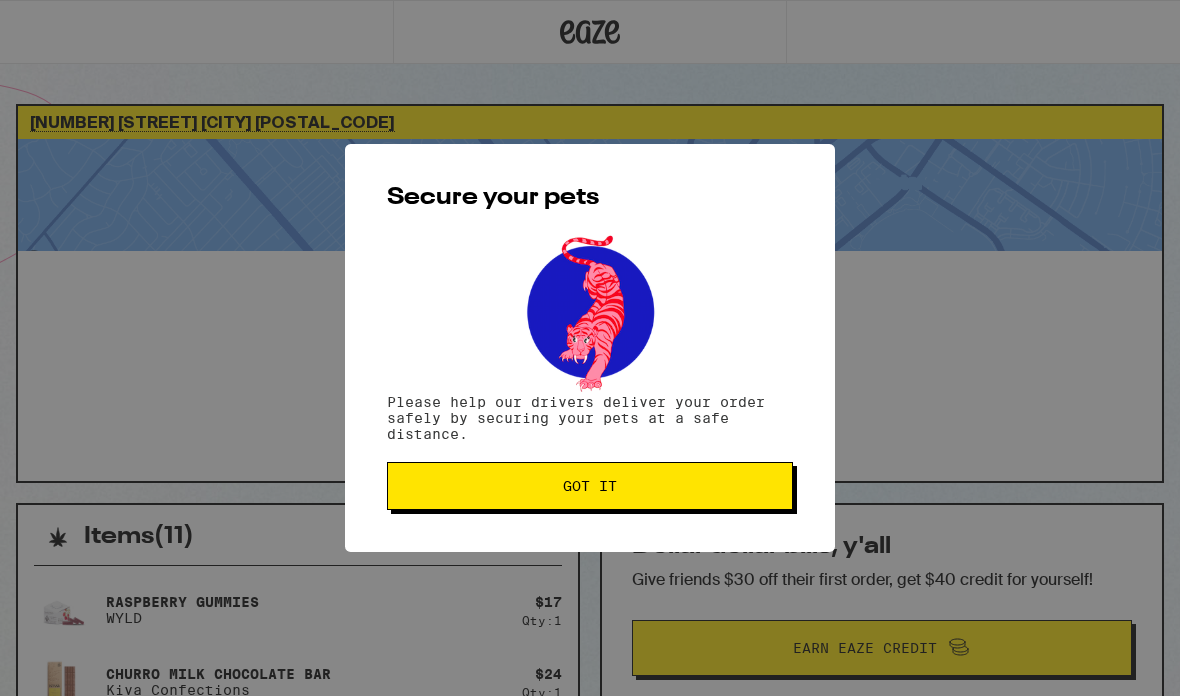 click on "Got it" at bounding box center [590, 486] 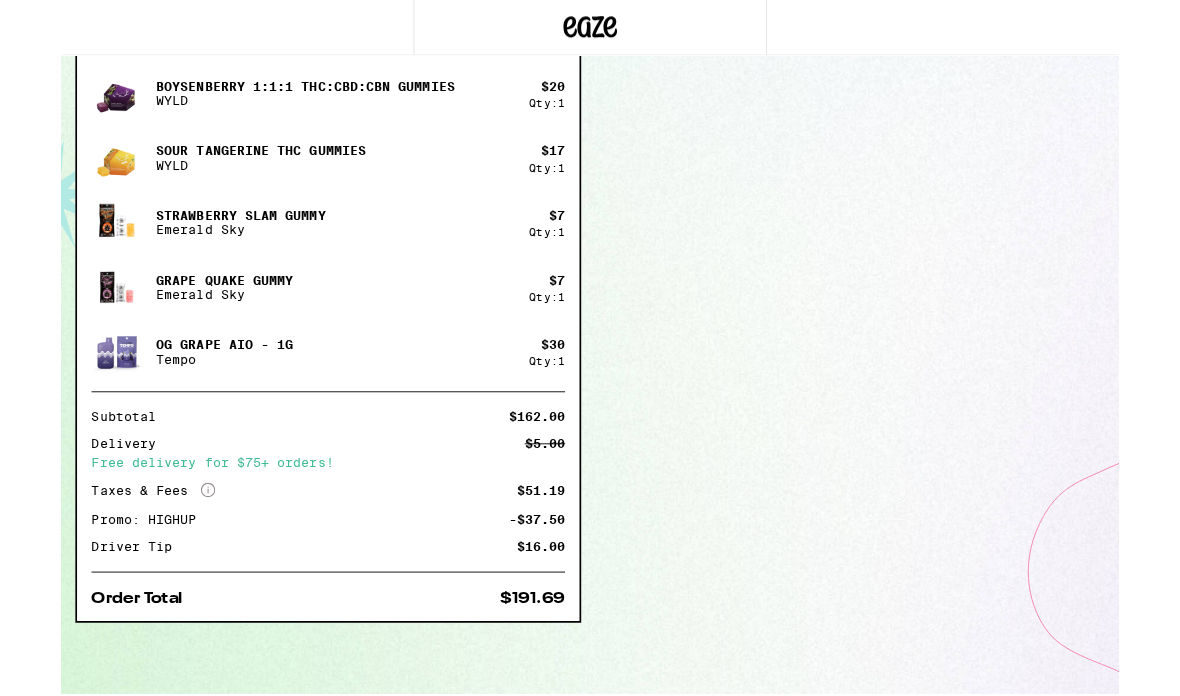 scroll, scrollTop: 1020, scrollLeft: 0, axis: vertical 